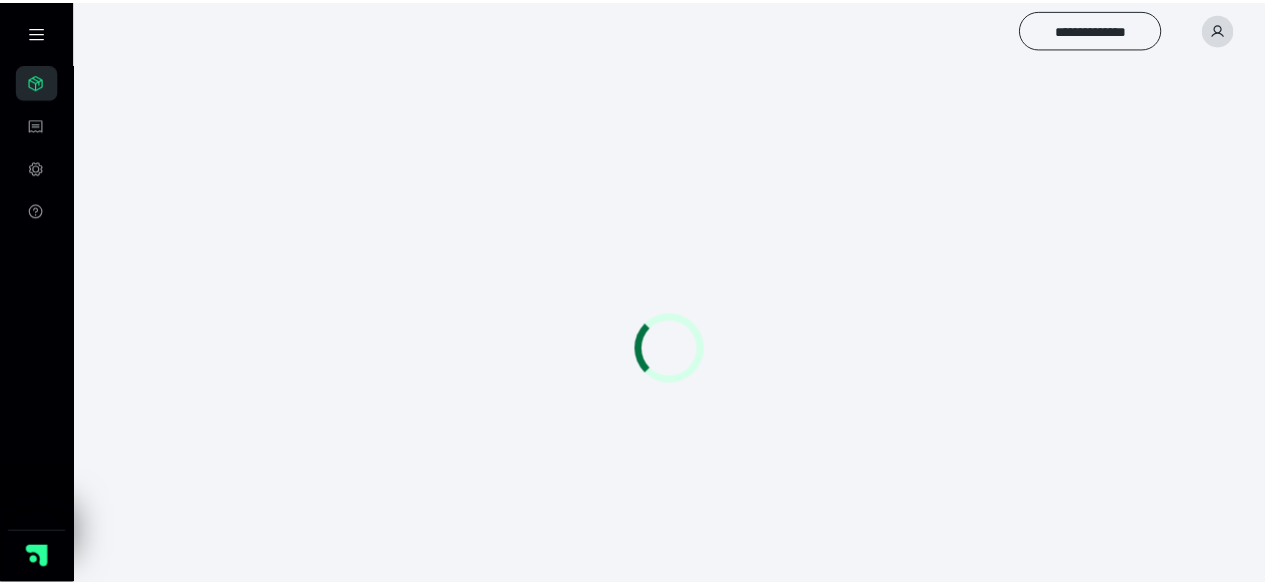 scroll, scrollTop: 0, scrollLeft: 0, axis: both 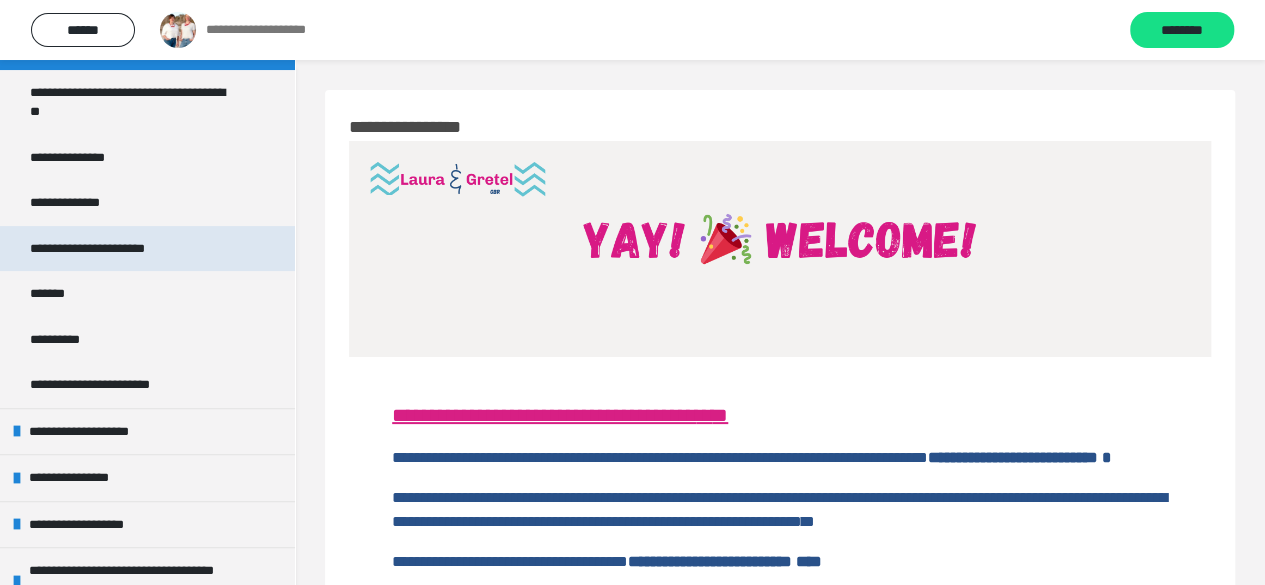 click on "**********" at bounding box center (109, 249) 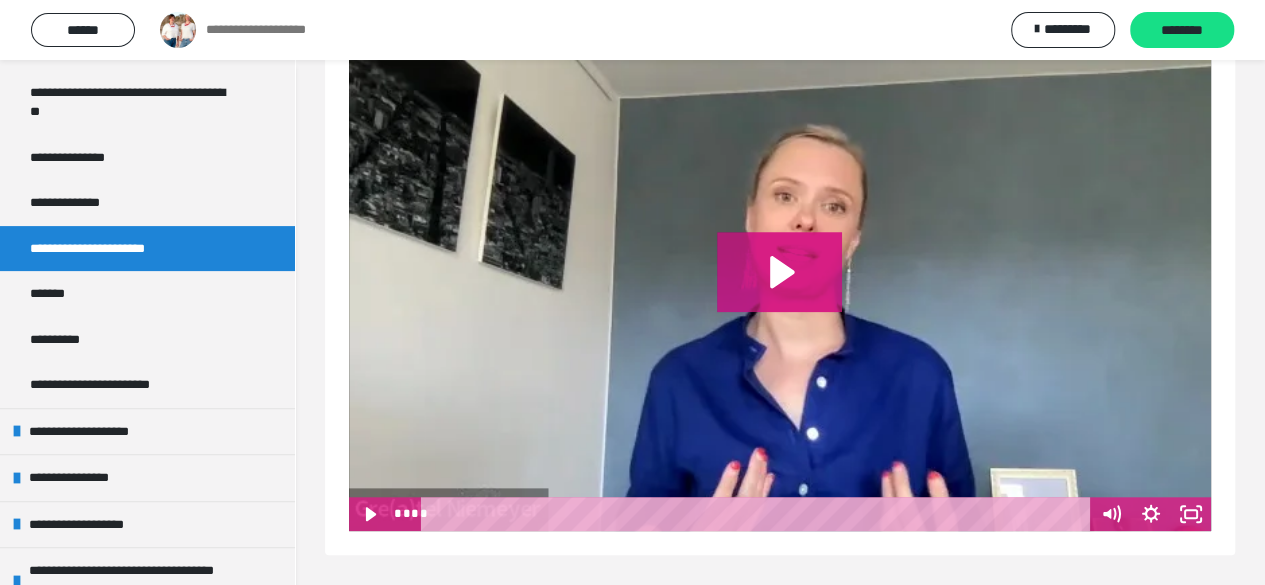 scroll, scrollTop: 822, scrollLeft: 0, axis: vertical 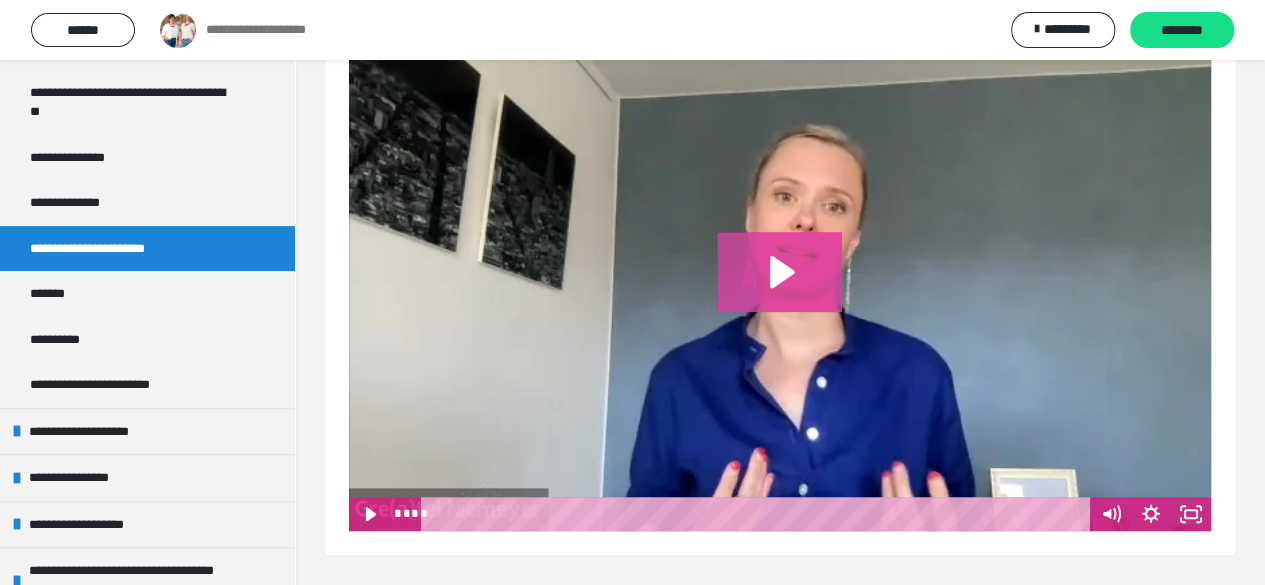 click 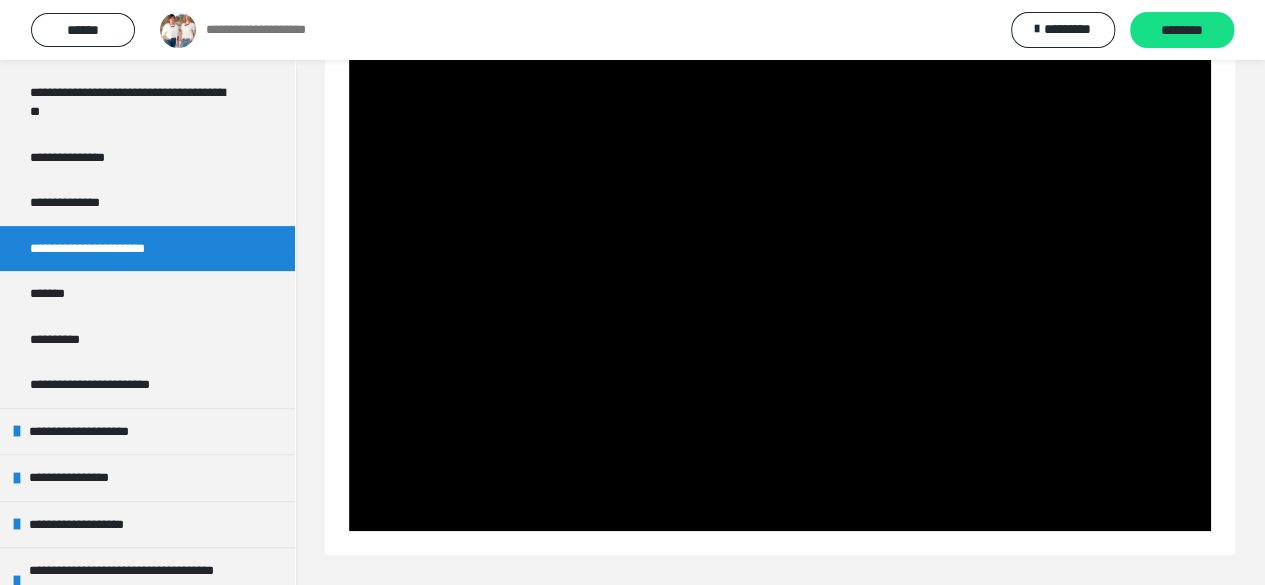 scroll, scrollTop: 822, scrollLeft: 0, axis: vertical 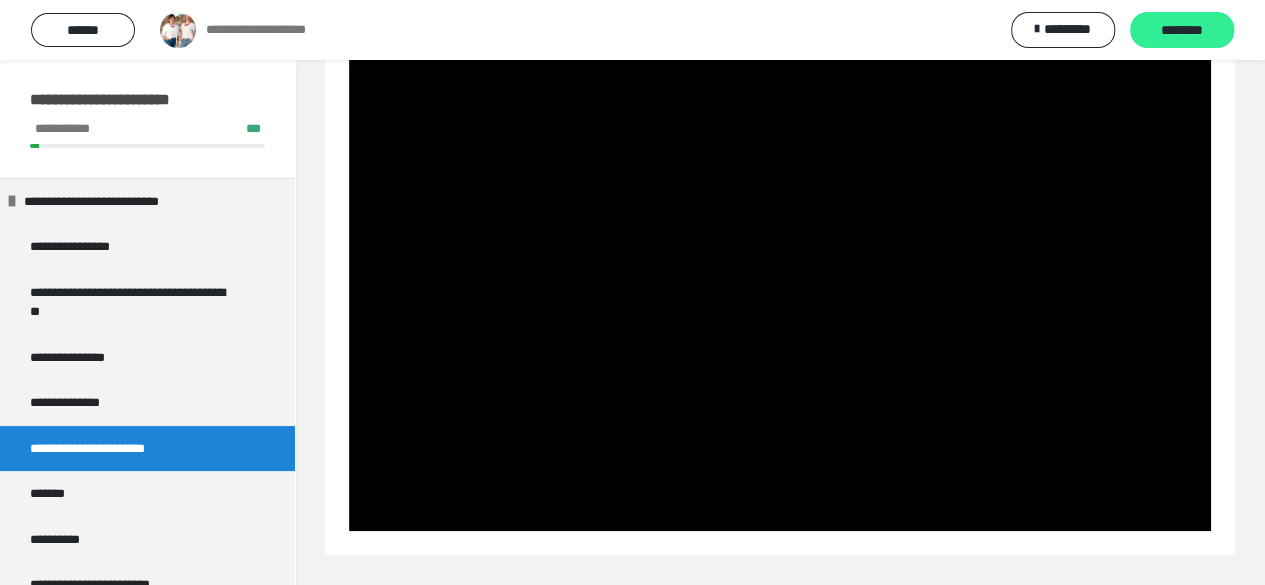 click on "********" at bounding box center (1182, 31) 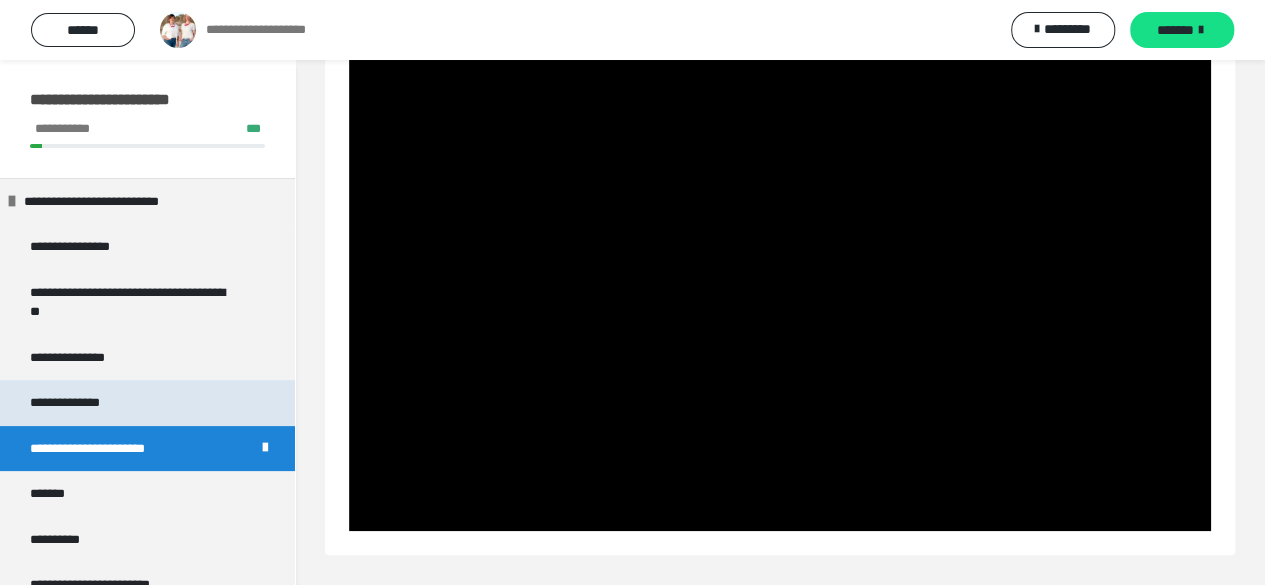 click on "**********" at bounding box center [82, 403] 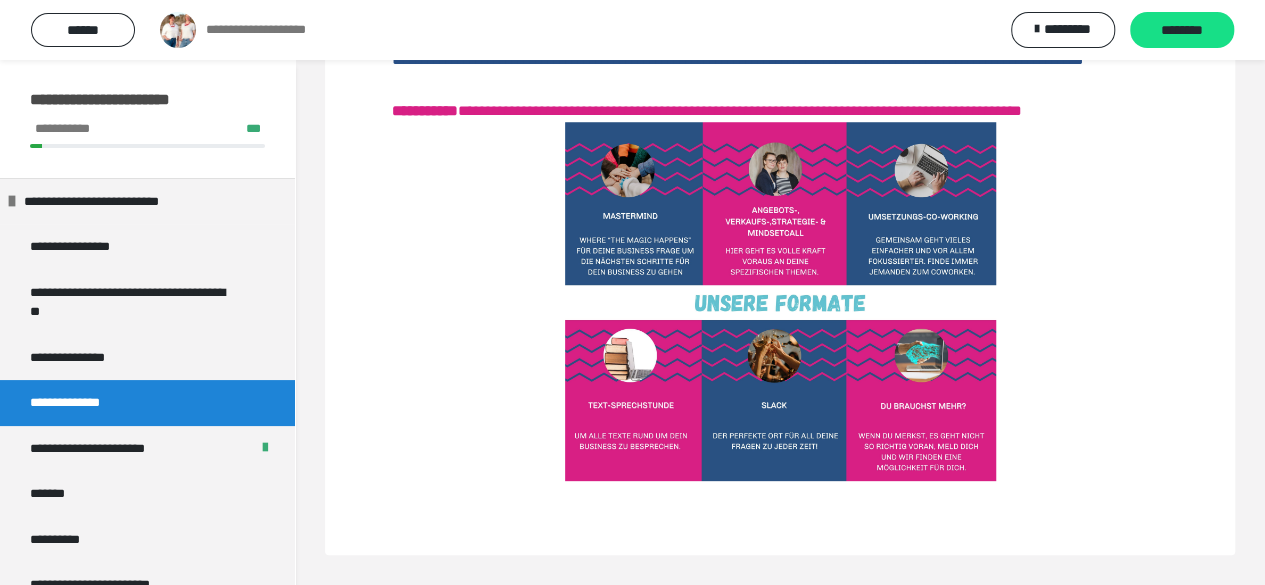 scroll, scrollTop: 880, scrollLeft: 0, axis: vertical 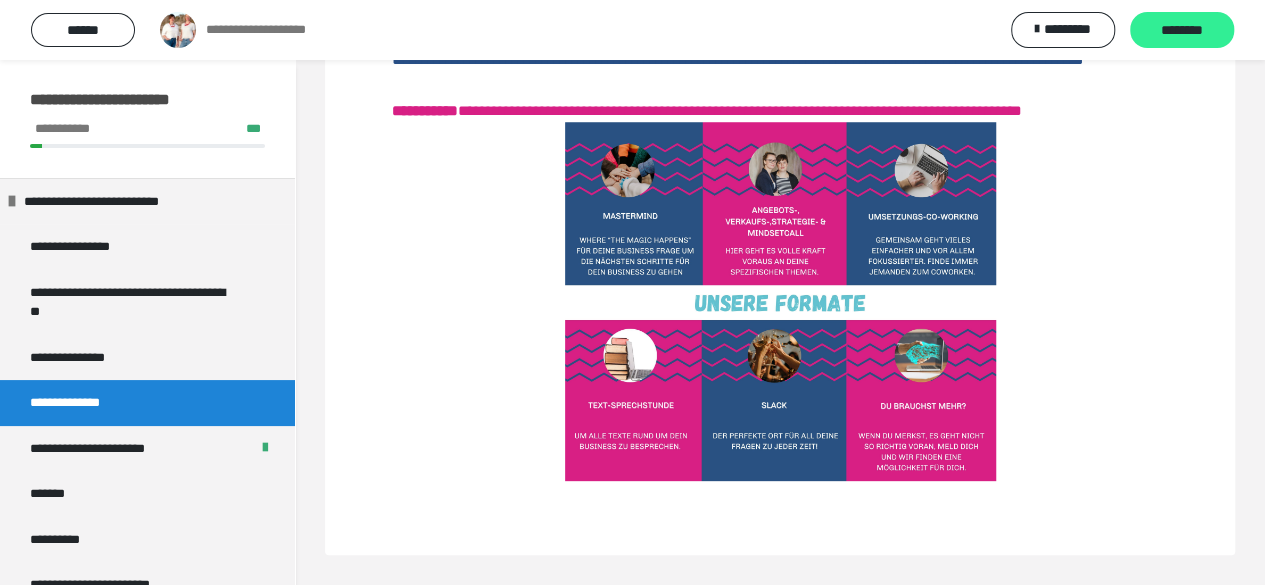 click on "********" at bounding box center (1182, 31) 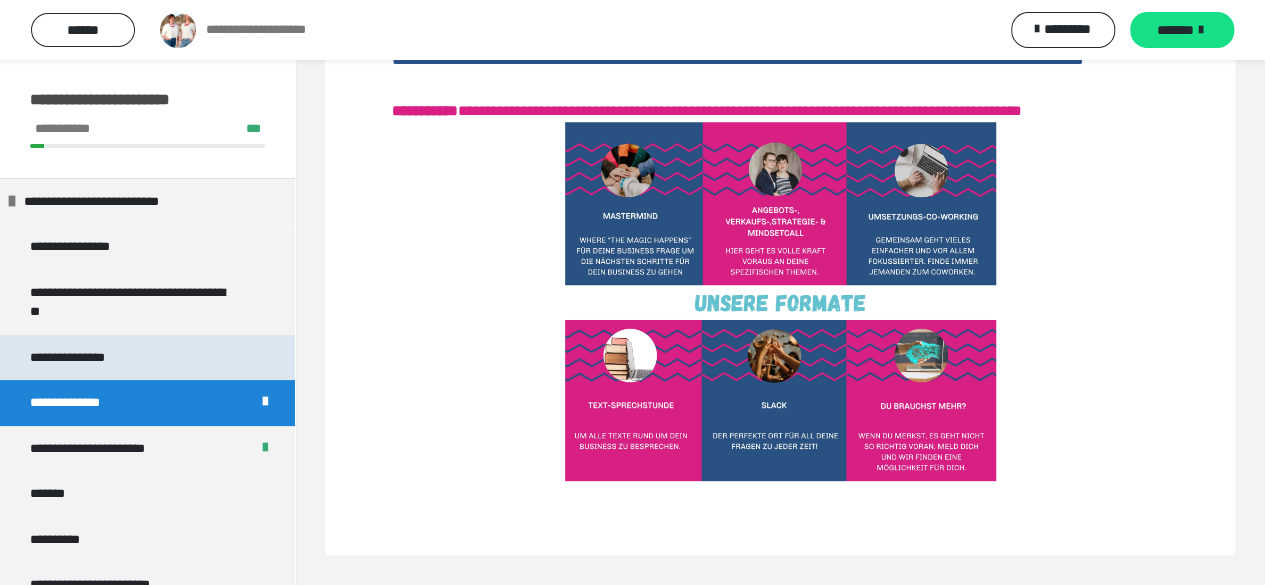 click on "**********" at bounding box center (85, 358) 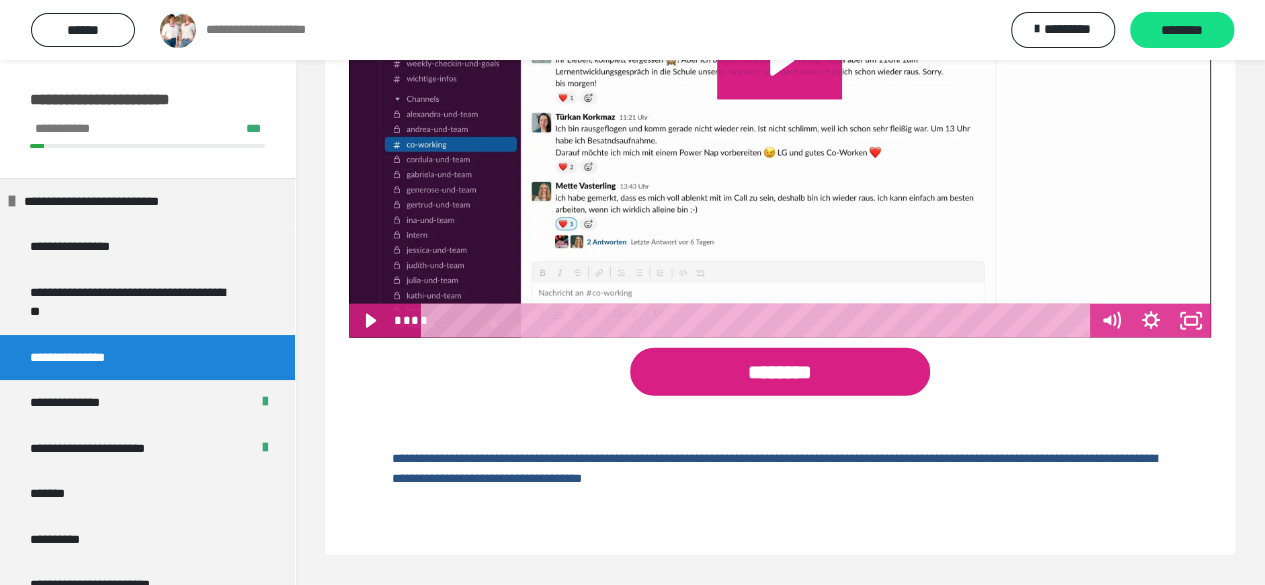 scroll, scrollTop: 2226, scrollLeft: 0, axis: vertical 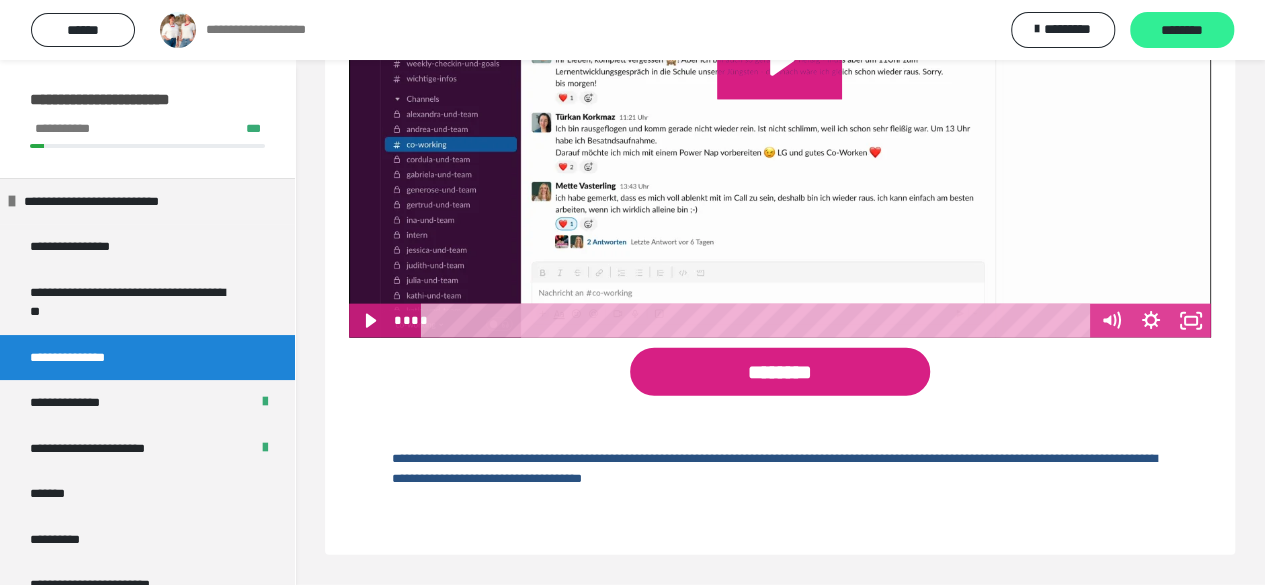 click on "********" at bounding box center [1182, 30] 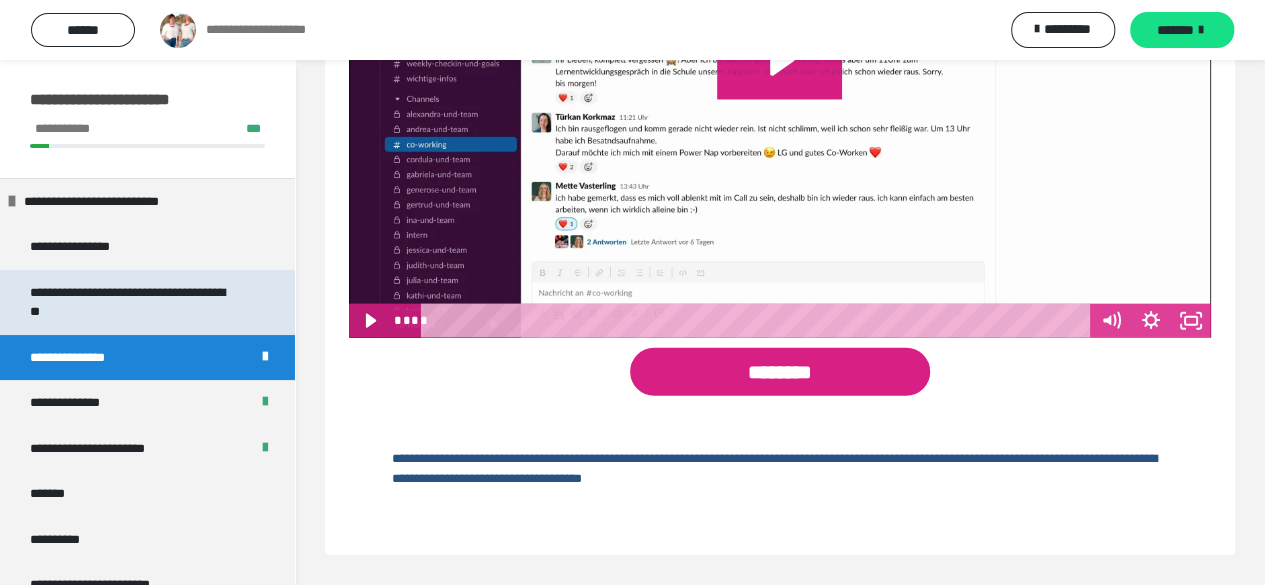 click on "**********" at bounding box center [132, 302] 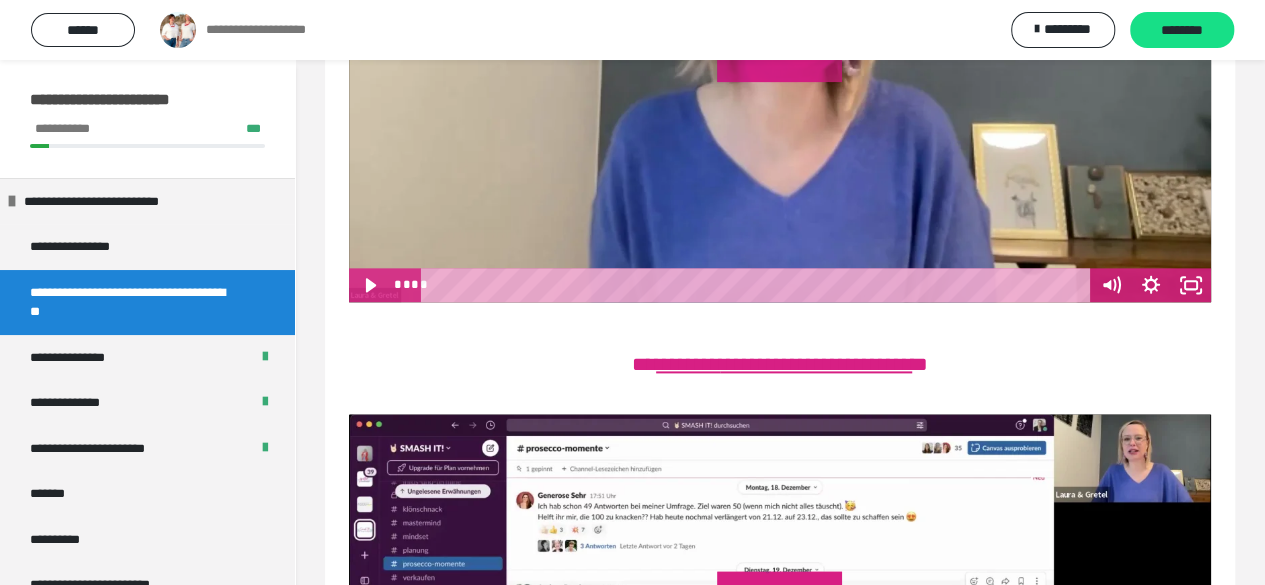 scroll, scrollTop: 1150, scrollLeft: 0, axis: vertical 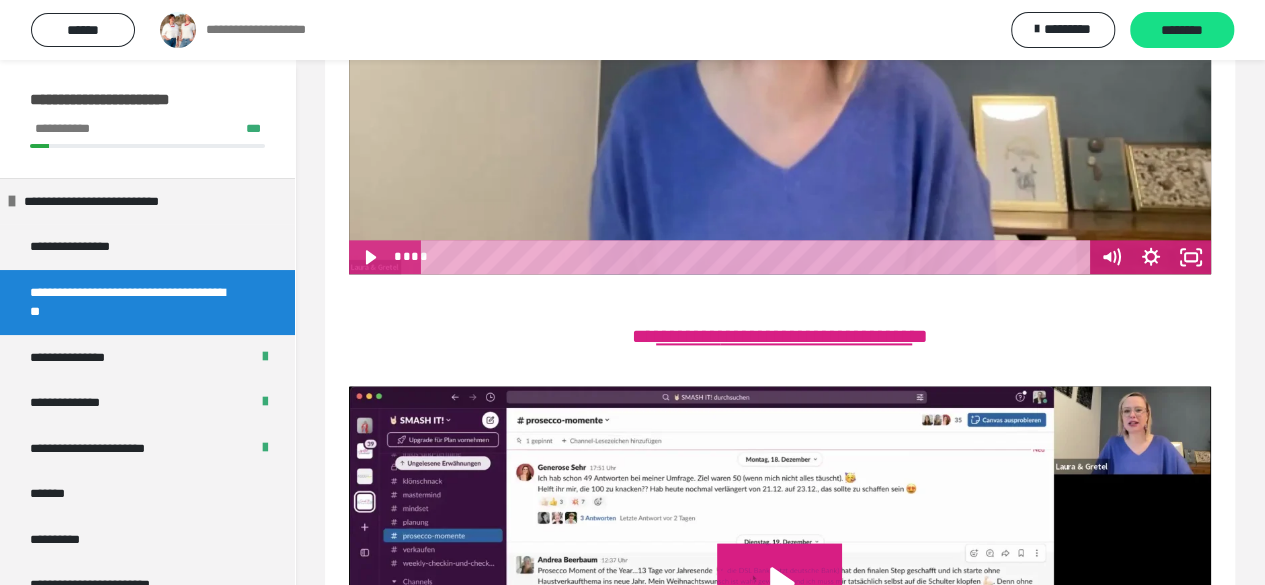click 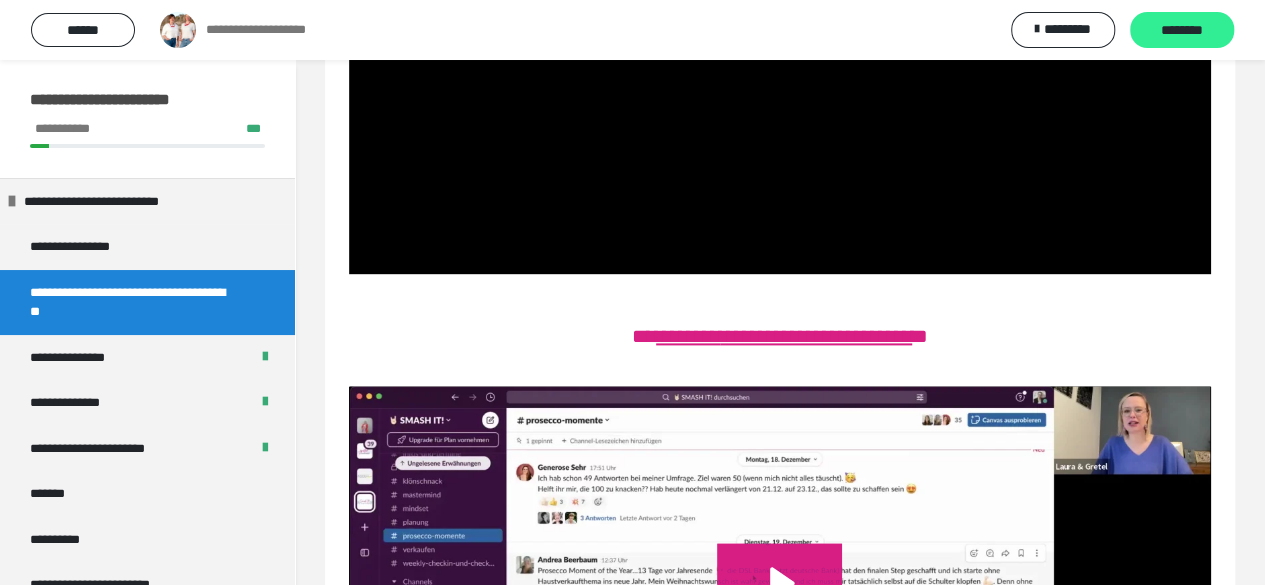 click on "********" at bounding box center (1182, 31) 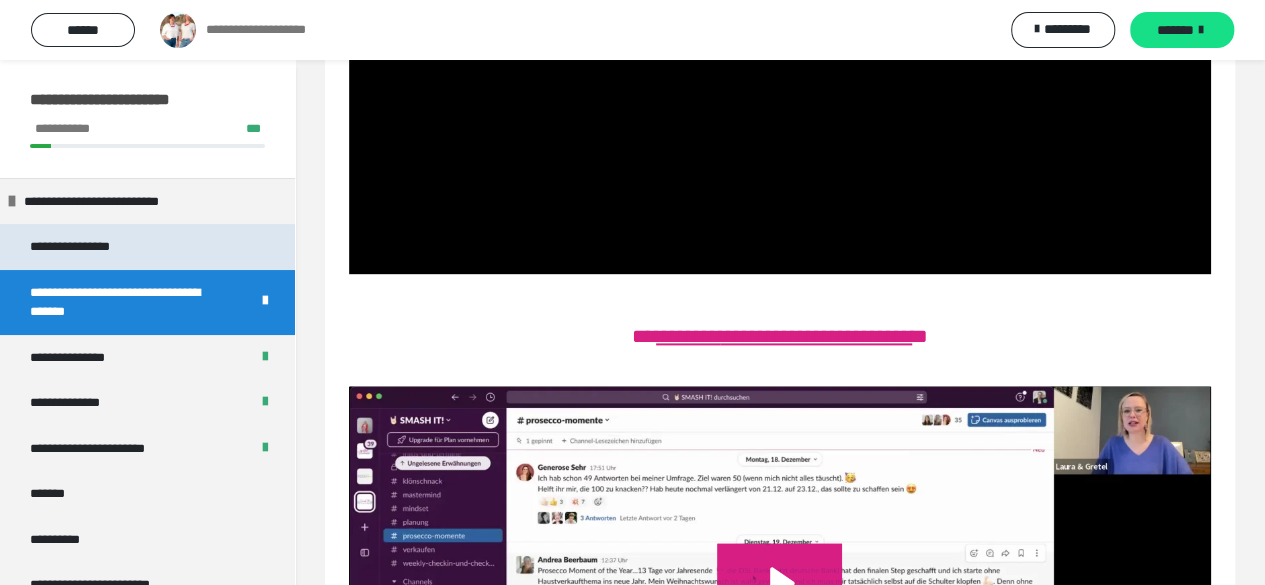 click on "**********" at bounding box center (94, 247) 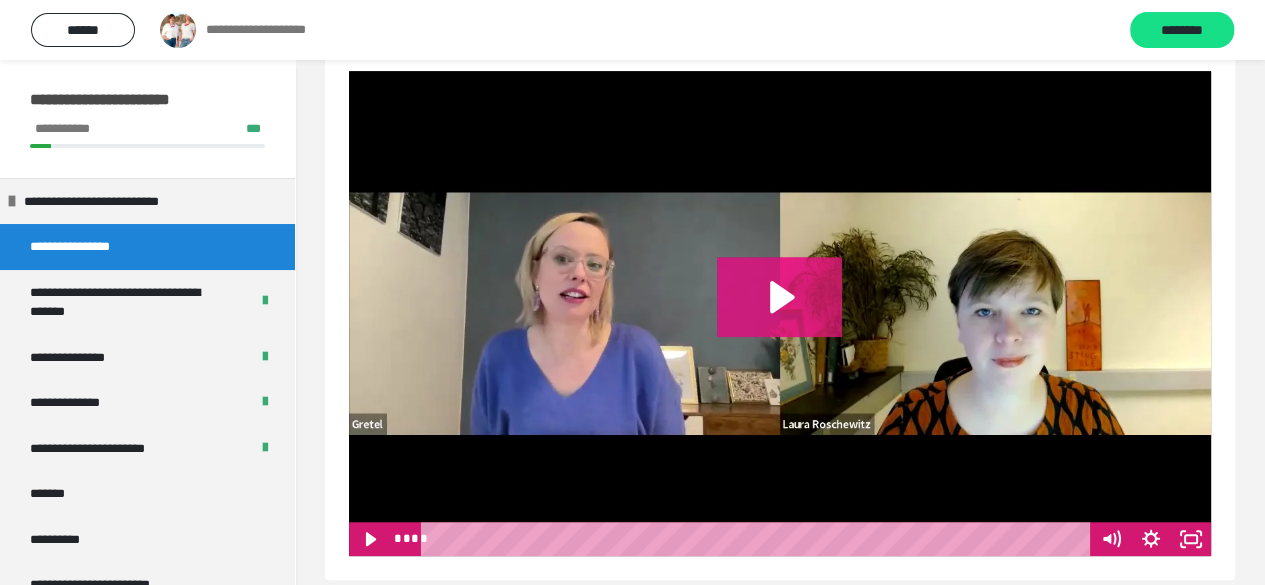 scroll, scrollTop: 736, scrollLeft: 0, axis: vertical 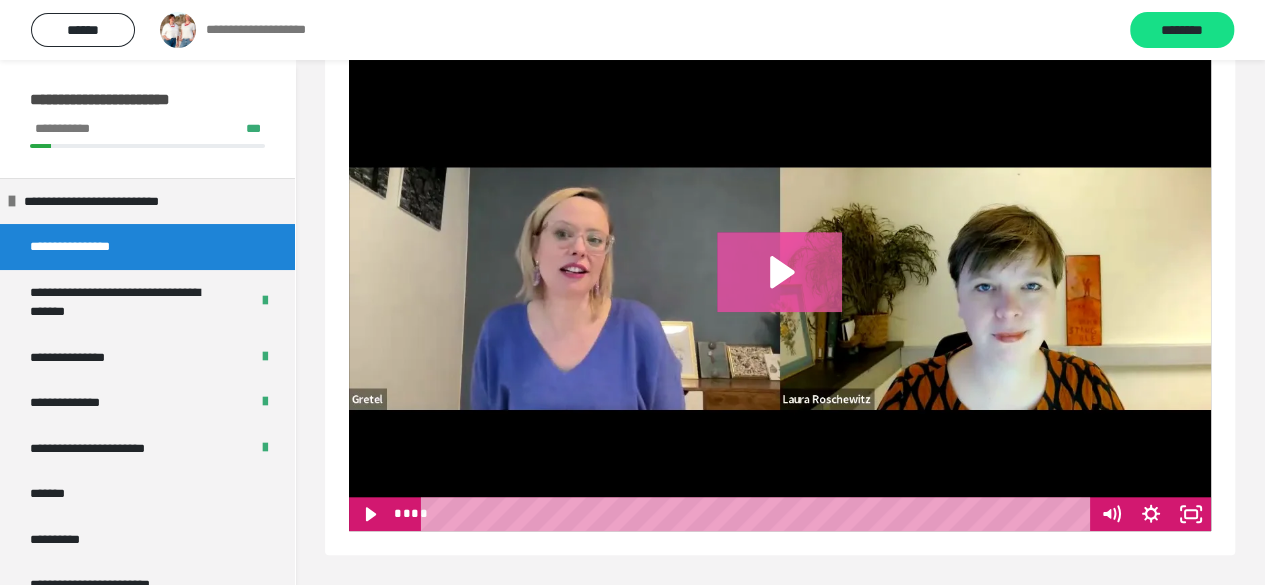 click 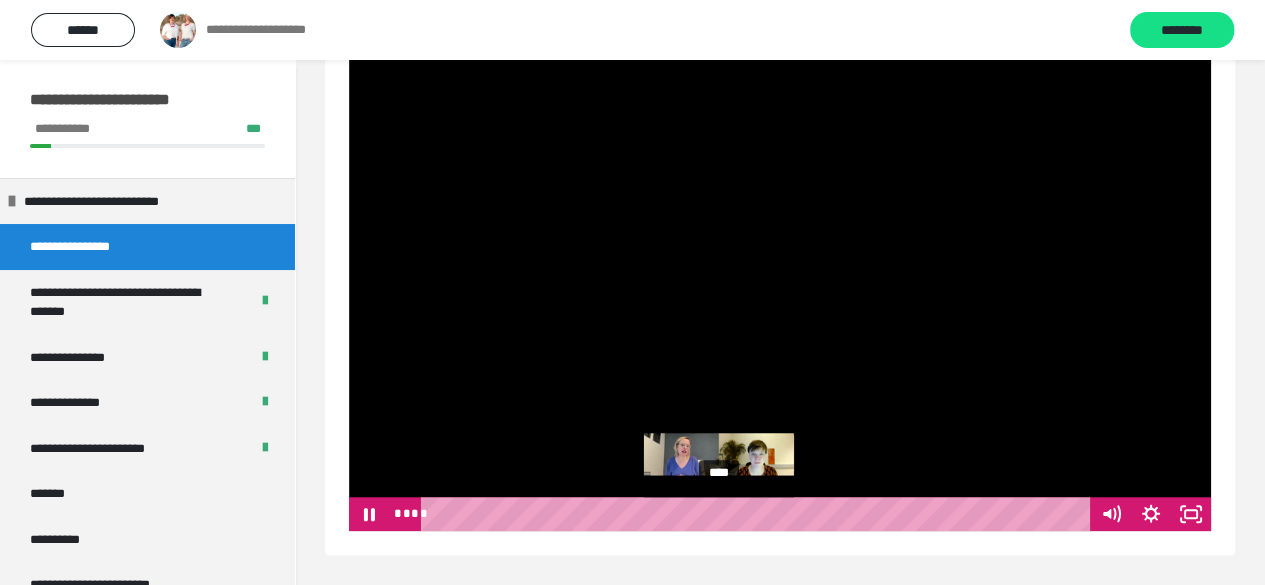 click on "****" at bounding box center (758, 514) 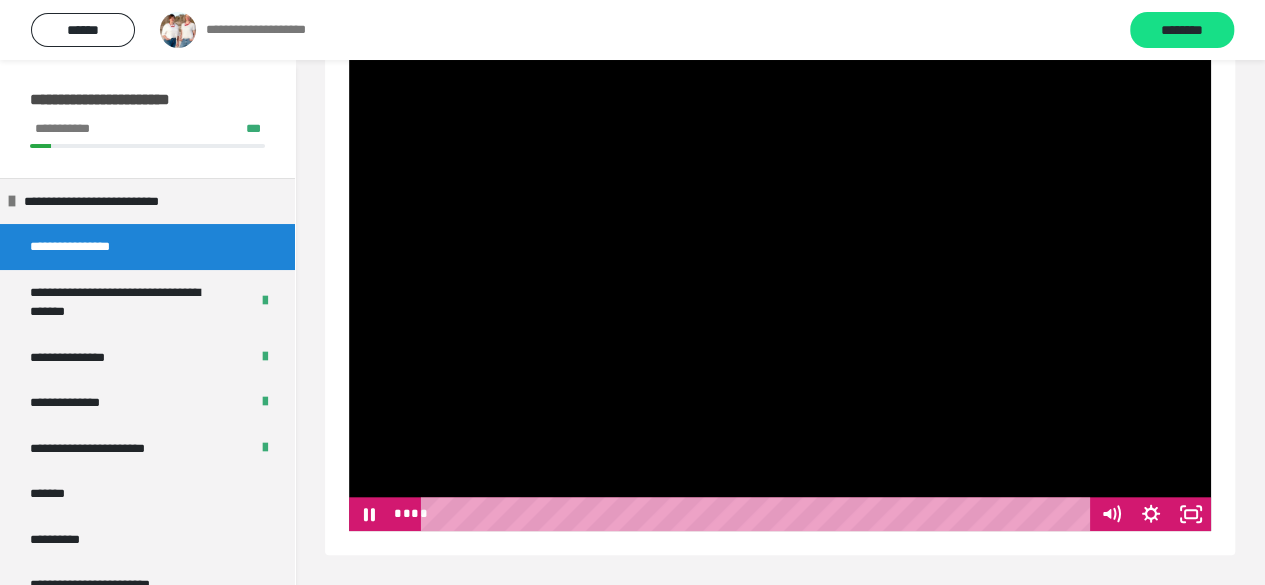 drag, startPoint x: 745, startPoint y: 518, endPoint x: 450, endPoint y: 531, distance: 295.28632 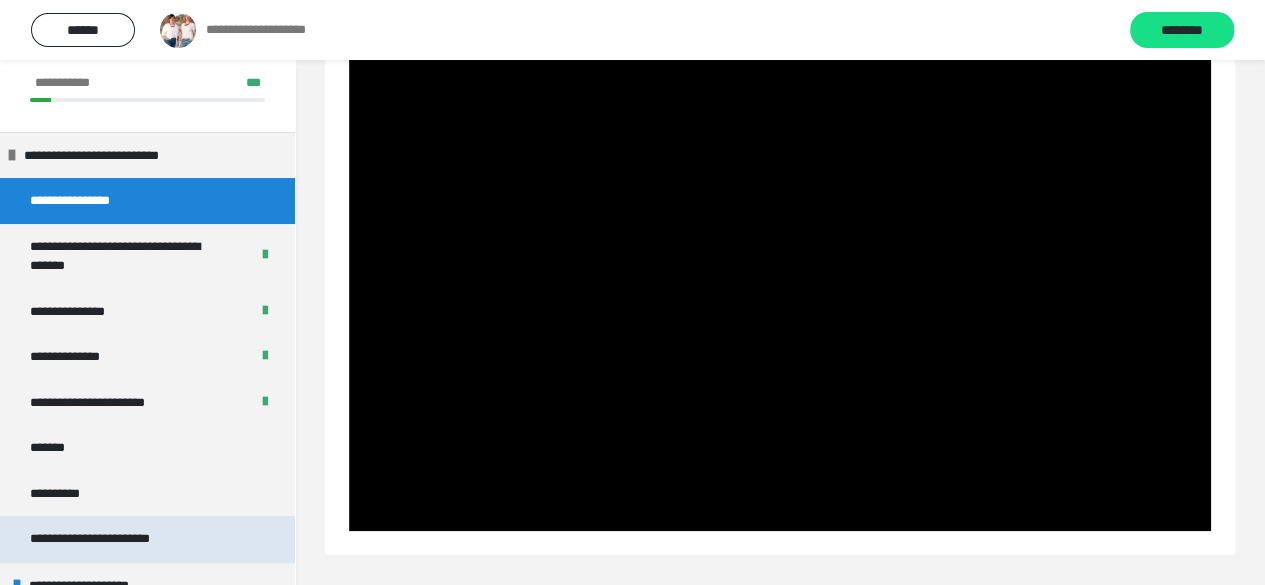 scroll, scrollTop: 0, scrollLeft: 0, axis: both 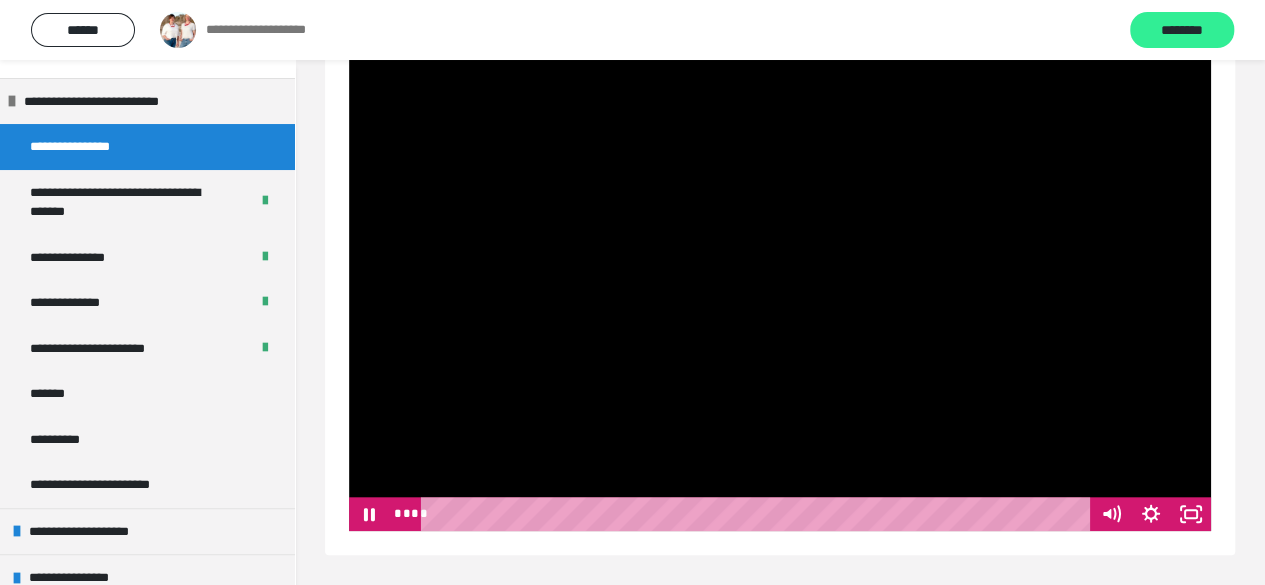 click on "********" at bounding box center (1182, 31) 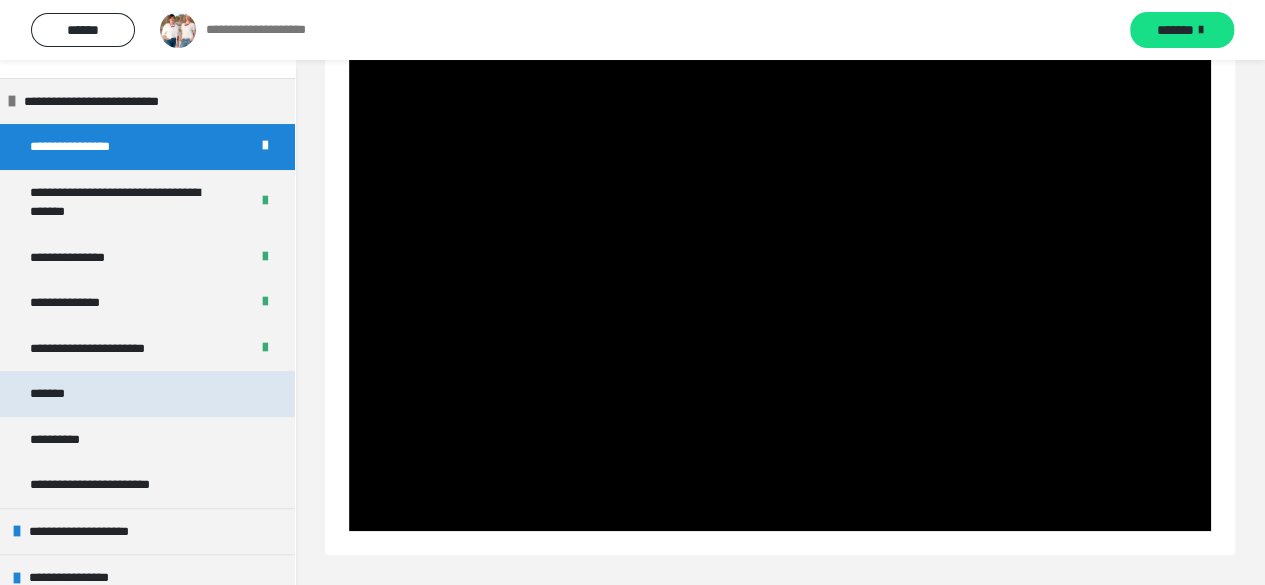 click on "*******" at bounding box center (147, 394) 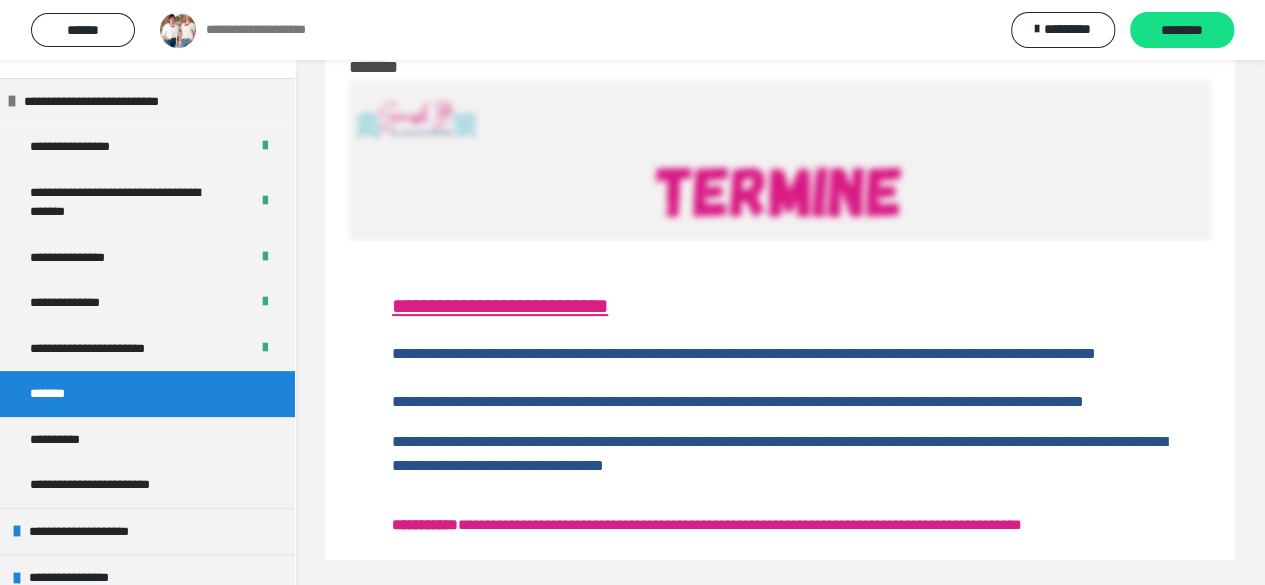 scroll, scrollTop: 135, scrollLeft: 0, axis: vertical 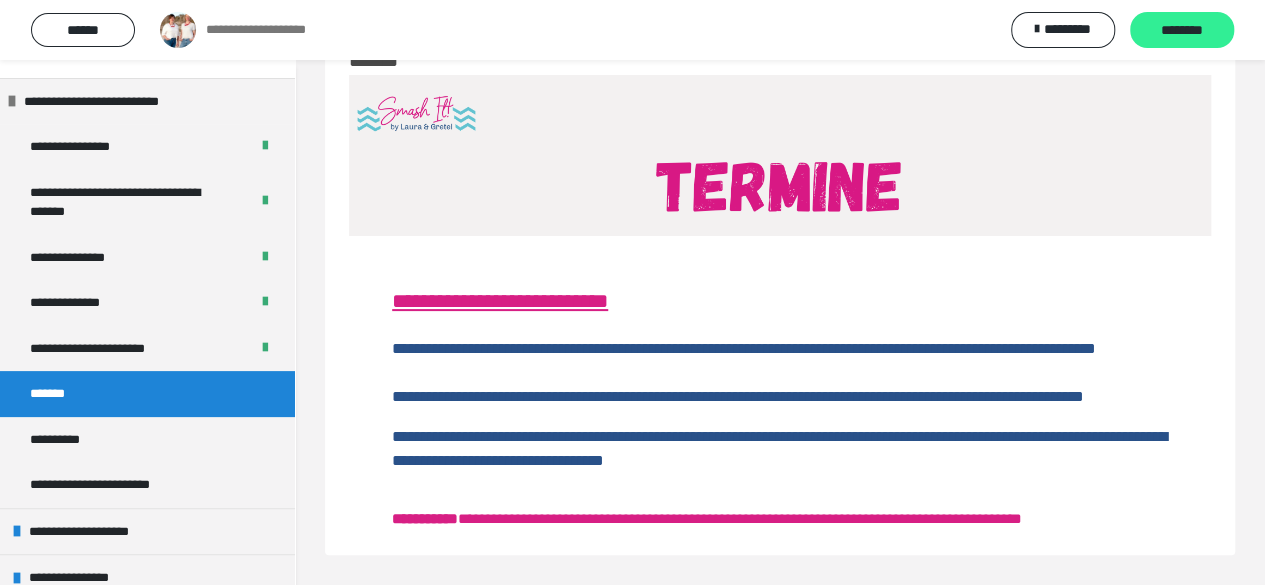 click on "********" at bounding box center (1182, 31) 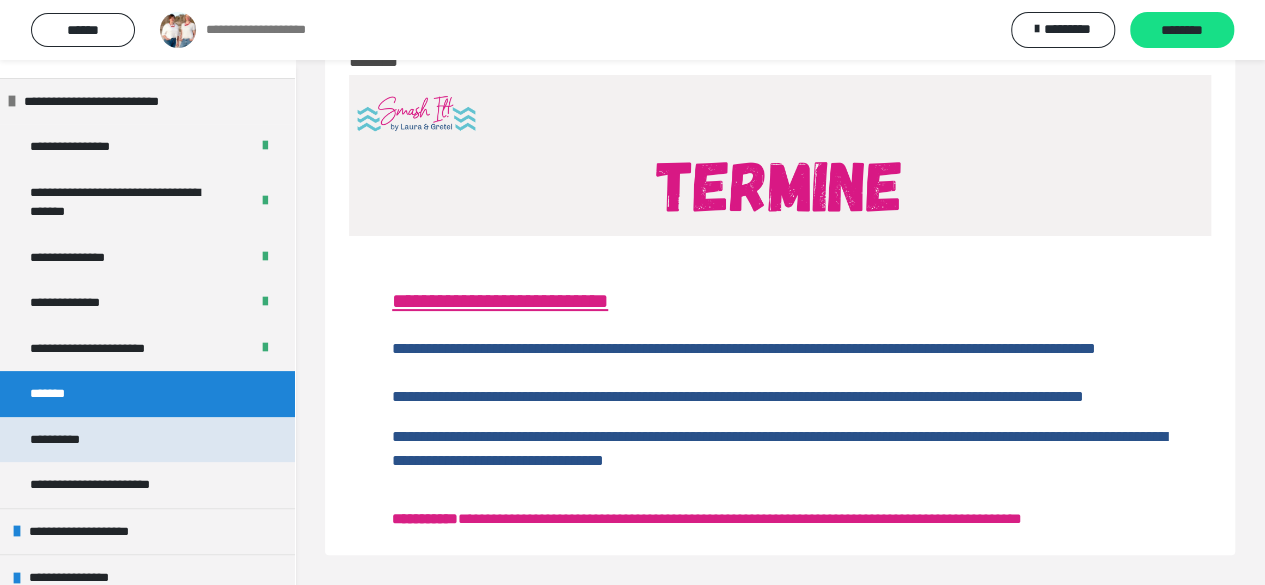 click on "**********" at bounding box center [147, 440] 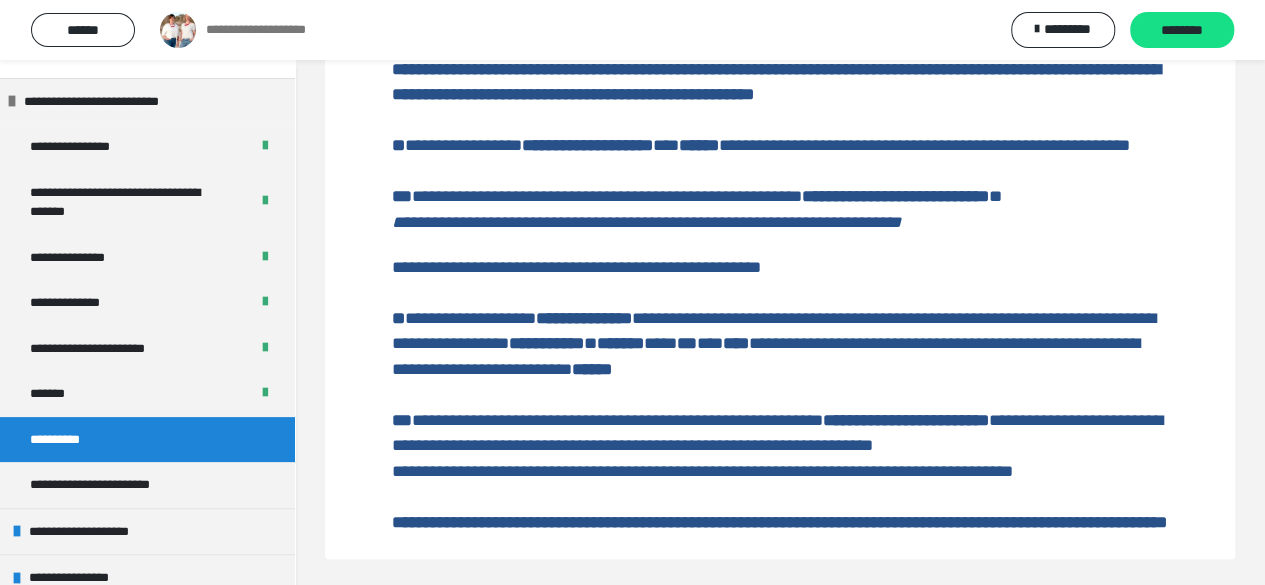 scroll, scrollTop: 1054, scrollLeft: 0, axis: vertical 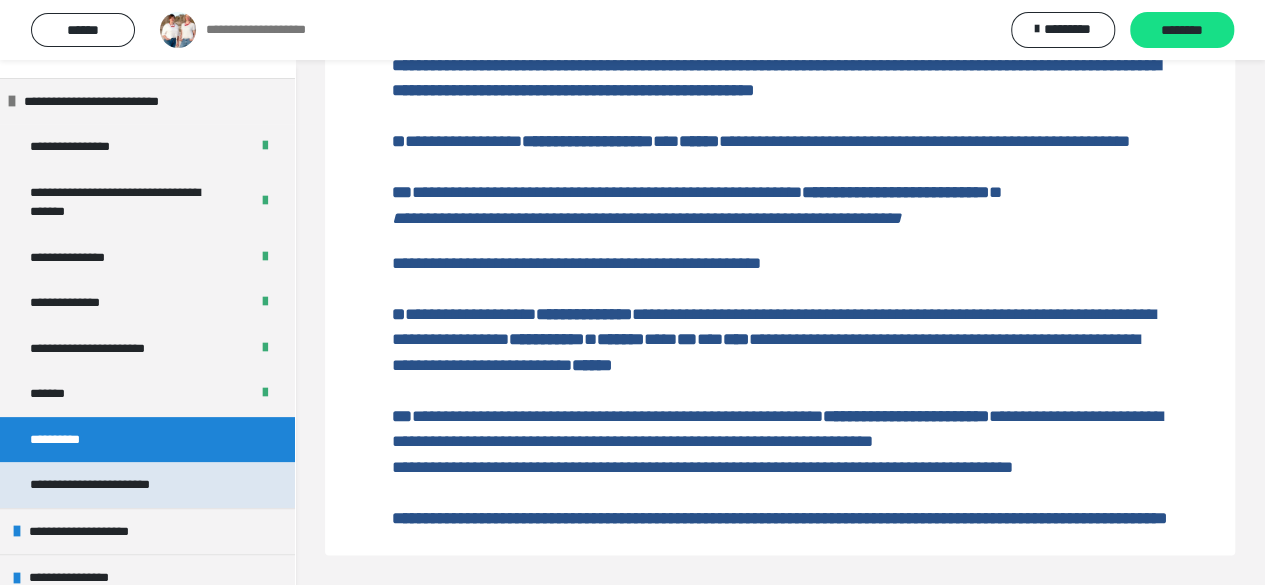 click on "**********" at bounding box center [115, 485] 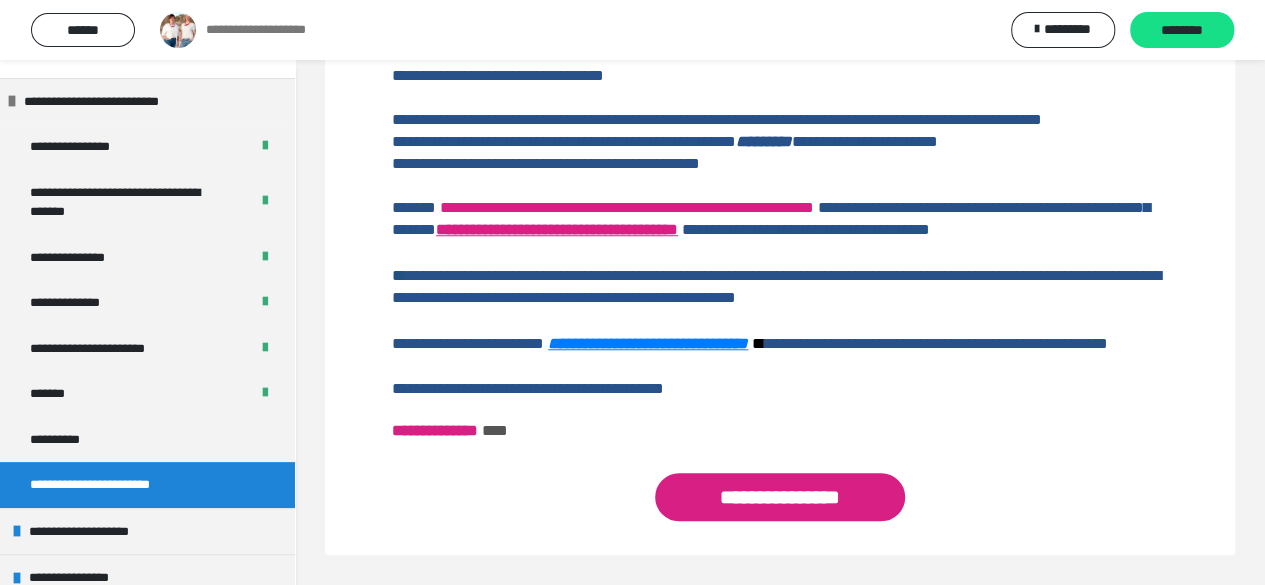 scroll, scrollTop: 802, scrollLeft: 0, axis: vertical 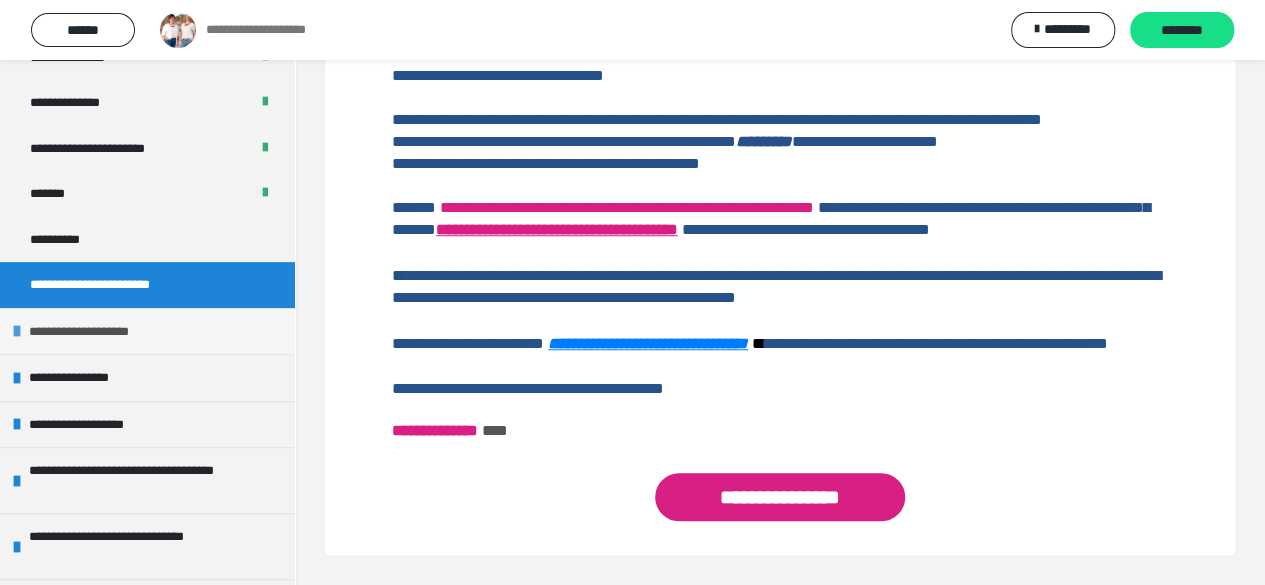 click on "**********" at bounding box center [110, 332] 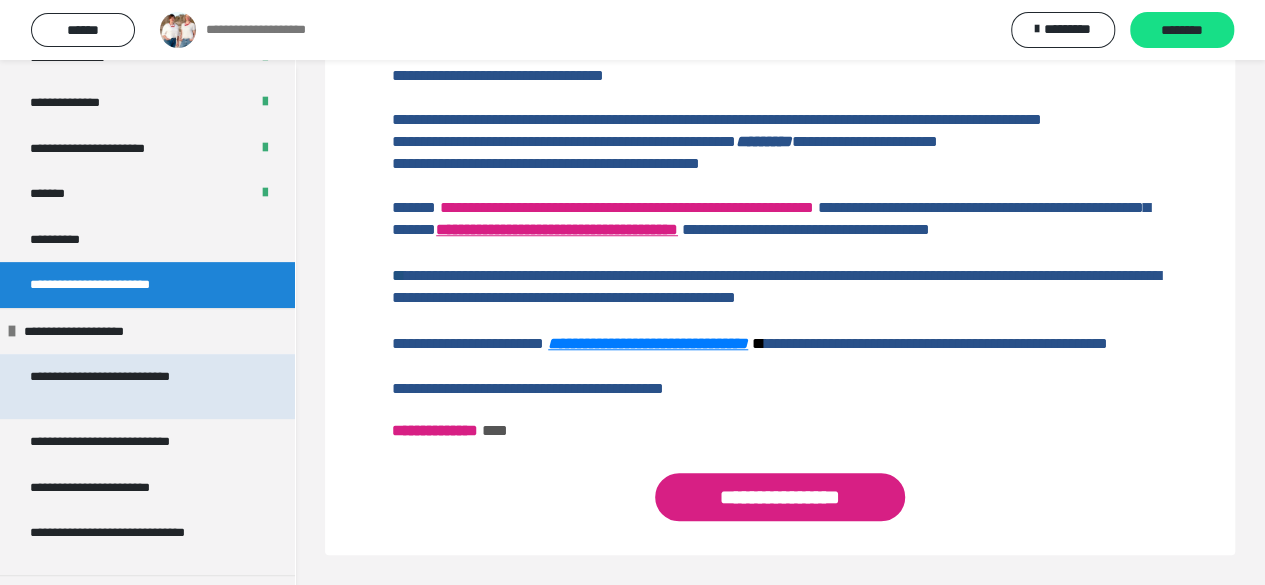 click on "**********" at bounding box center [132, 386] 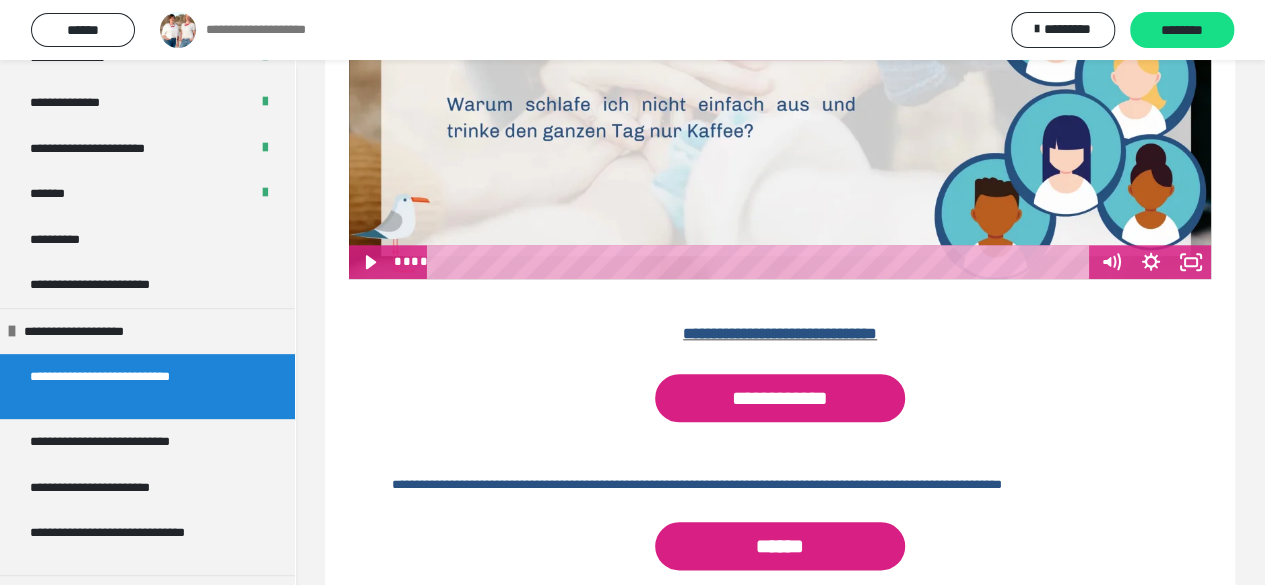scroll, scrollTop: 767, scrollLeft: 0, axis: vertical 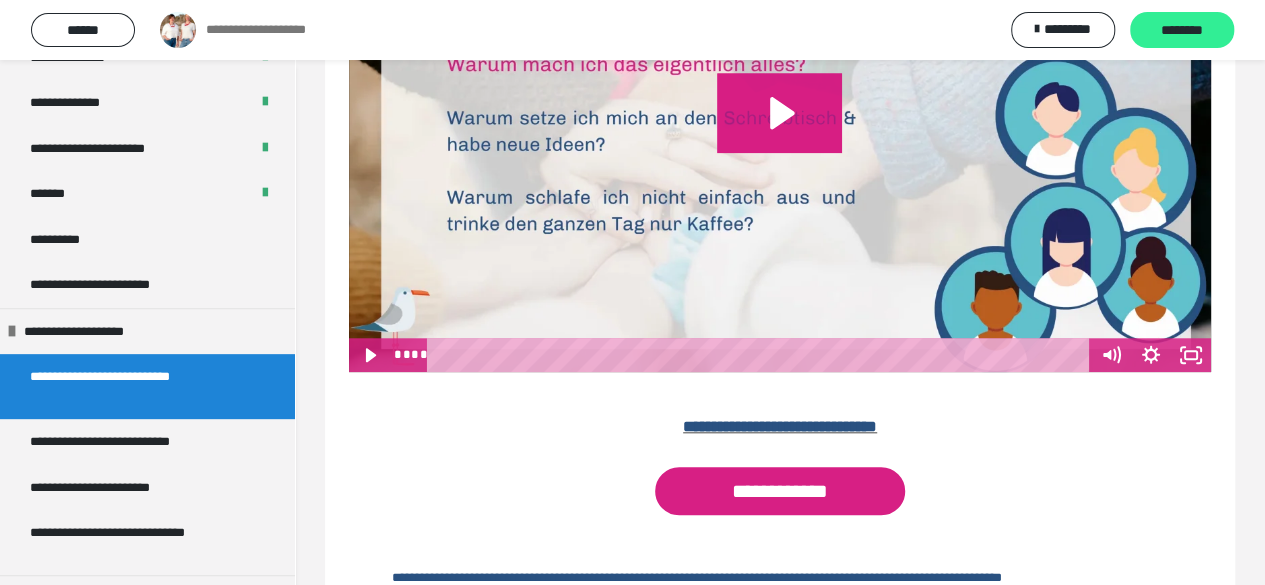 click on "********" at bounding box center [1182, 31] 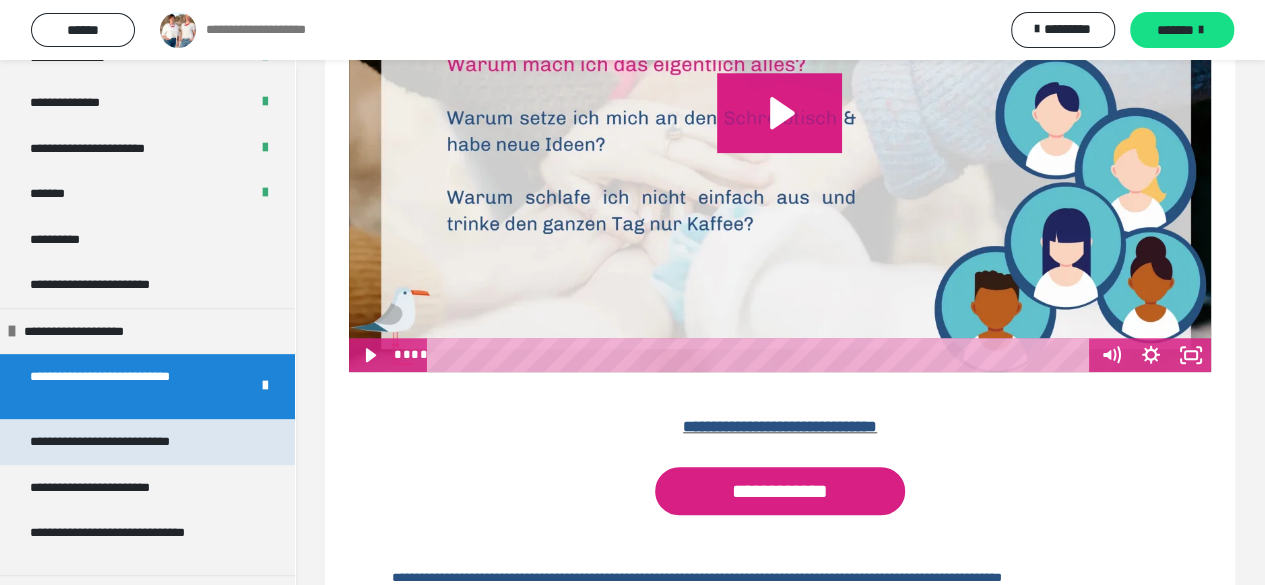 click on "**********" at bounding box center [121, 442] 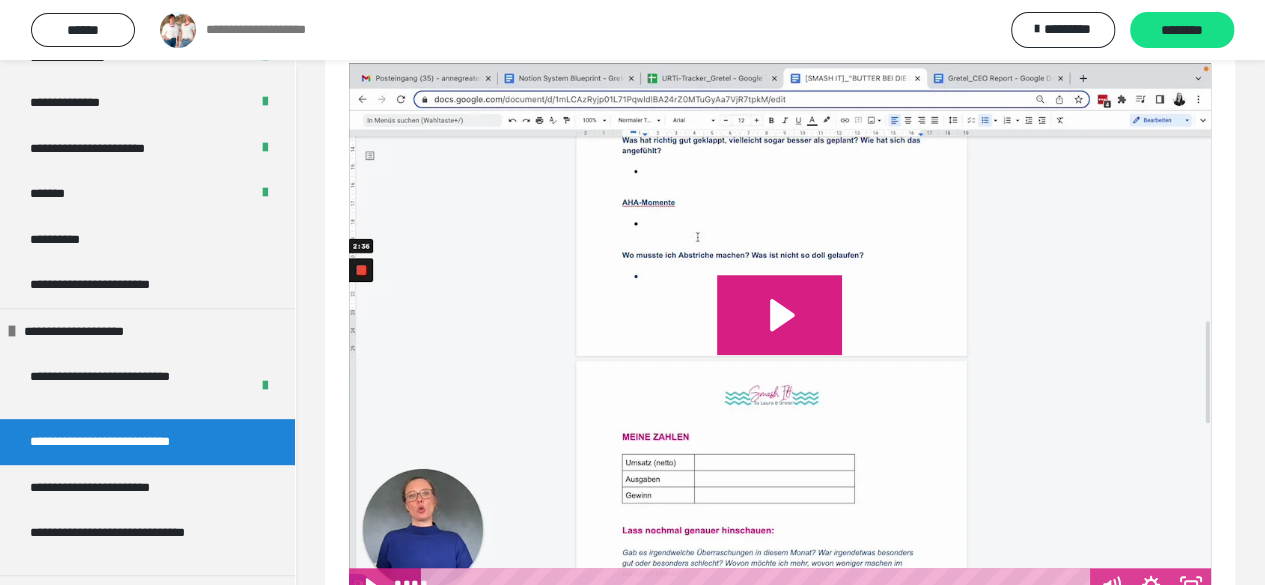 scroll, scrollTop: 862, scrollLeft: 0, axis: vertical 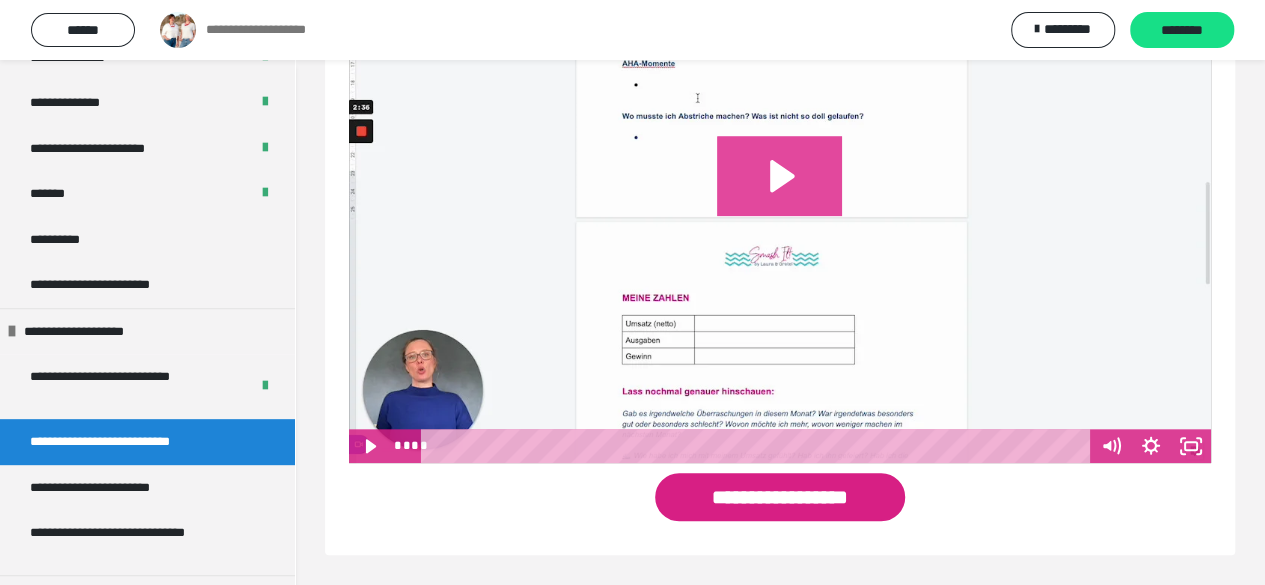 click 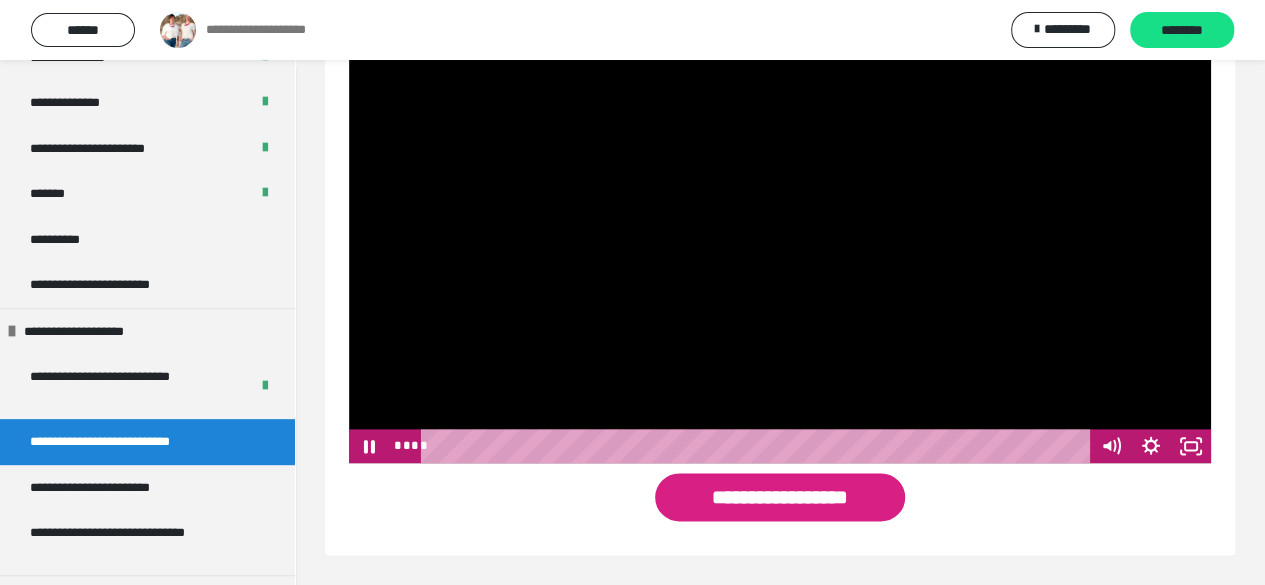 scroll, scrollTop: 1080, scrollLeft: 0, axis: vertical 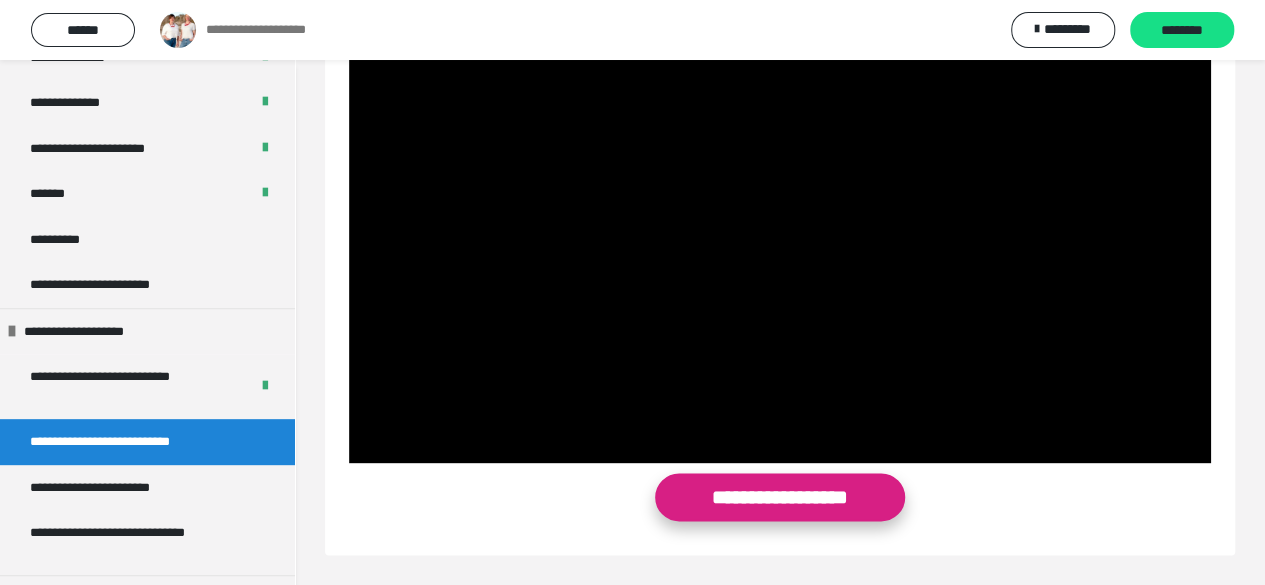 click on "**********" at bounding box center (780, 497) 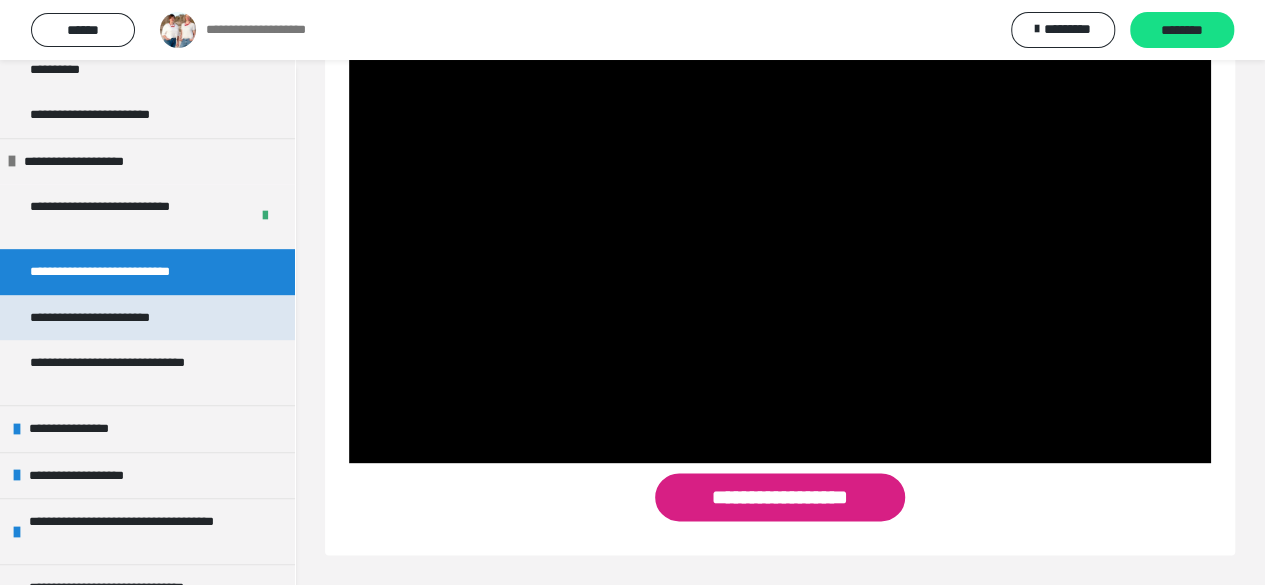 scroll, scrollTop: 500, scrollLeft: 0, axis: vertical 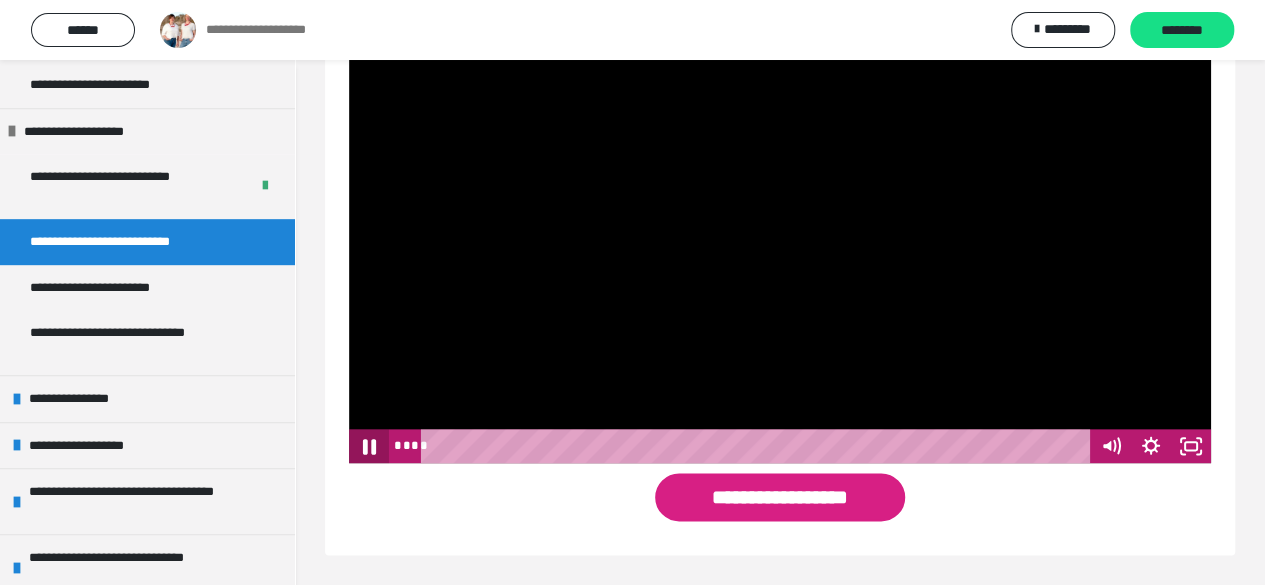 click 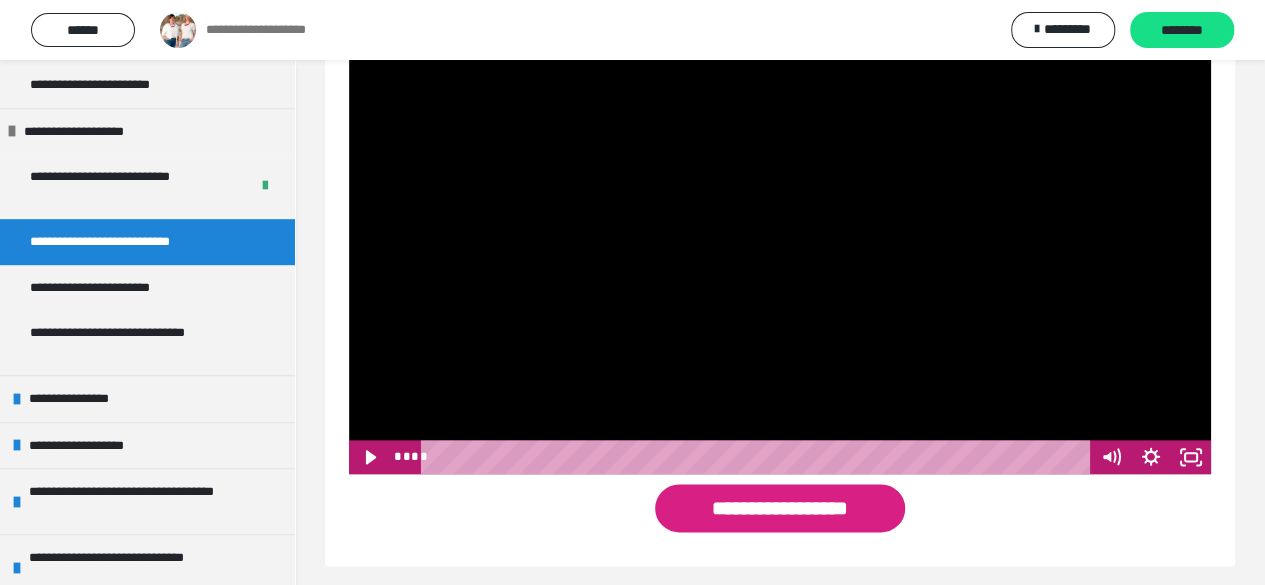 scroll, scrollTop: 880, scrollLeft: 0, axis: vertical 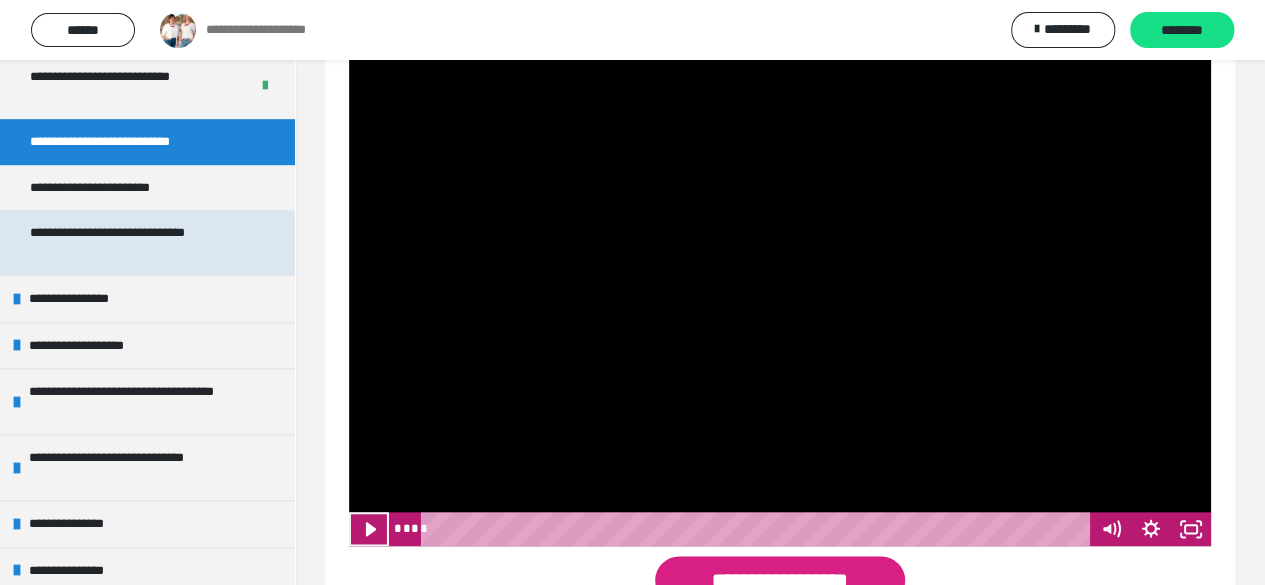 click on "**********" at bounding box center (132, 242) 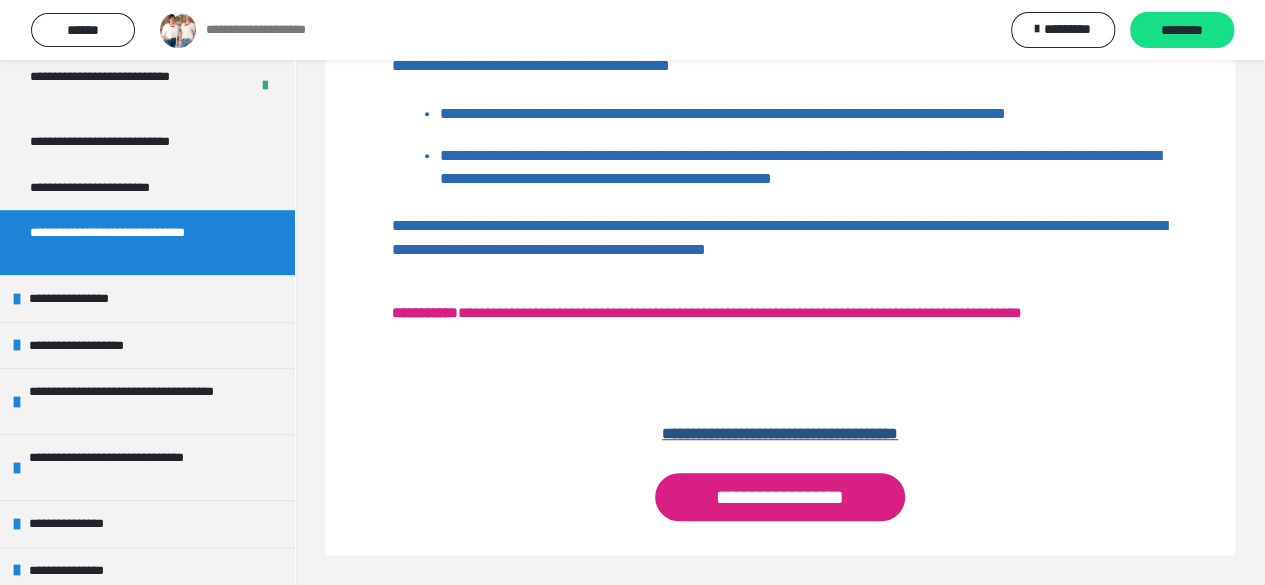 scroll, scrollTop: 445, scrollLeft: 0, axis: vertical 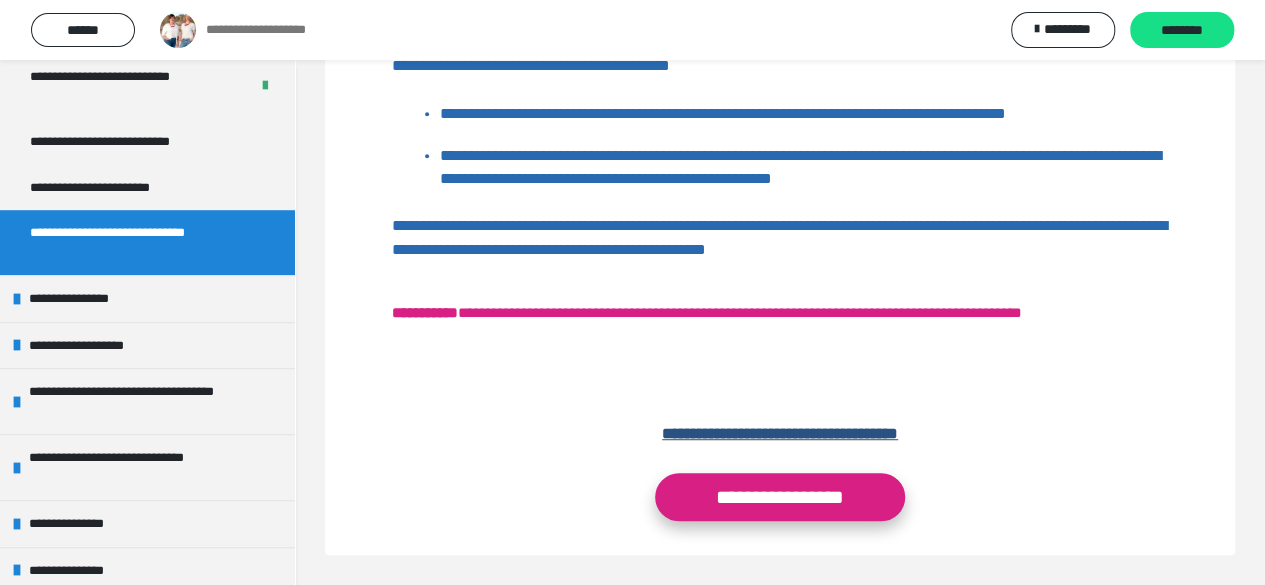 click on "**********" at bounding box center [780, 497] 